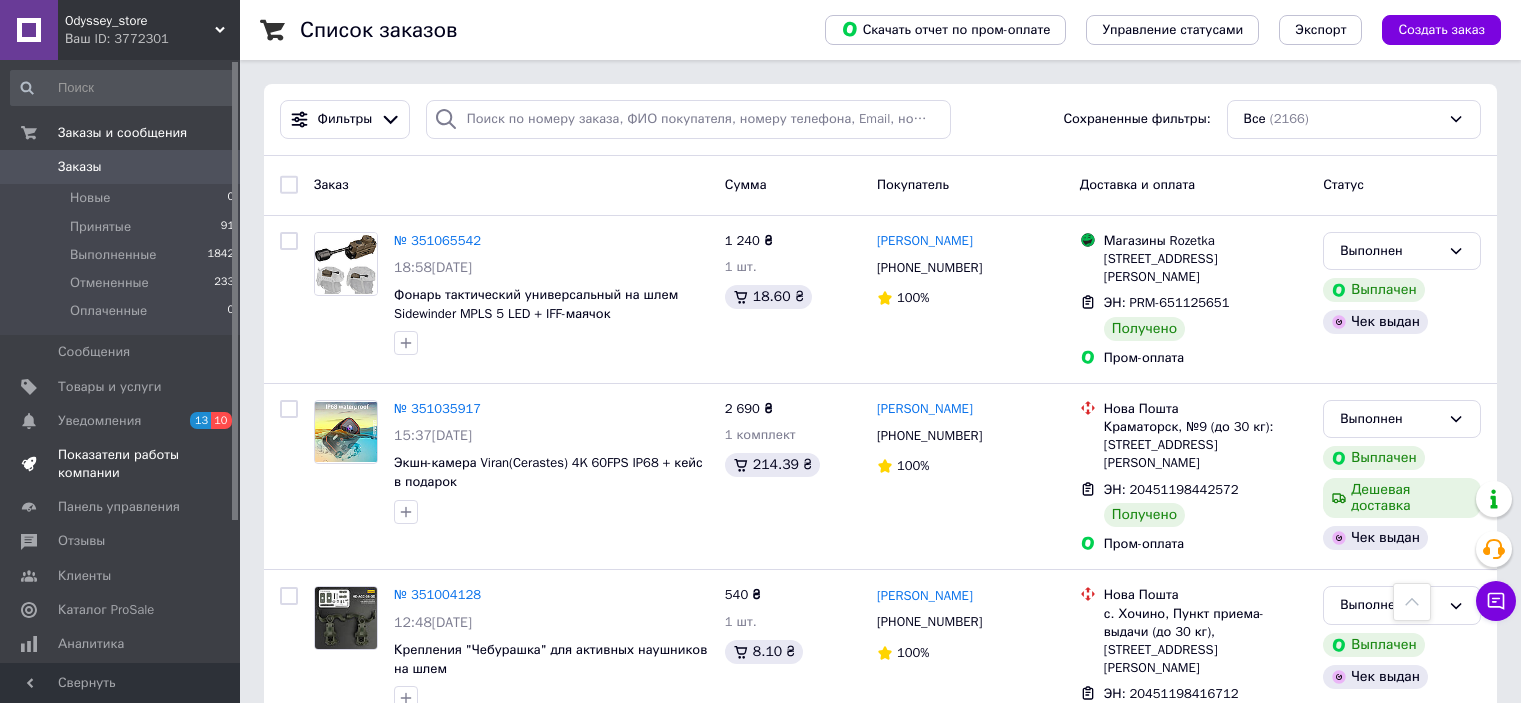 scroll, scrollTop: 3231, scrollLeft: 0, axis: vertical 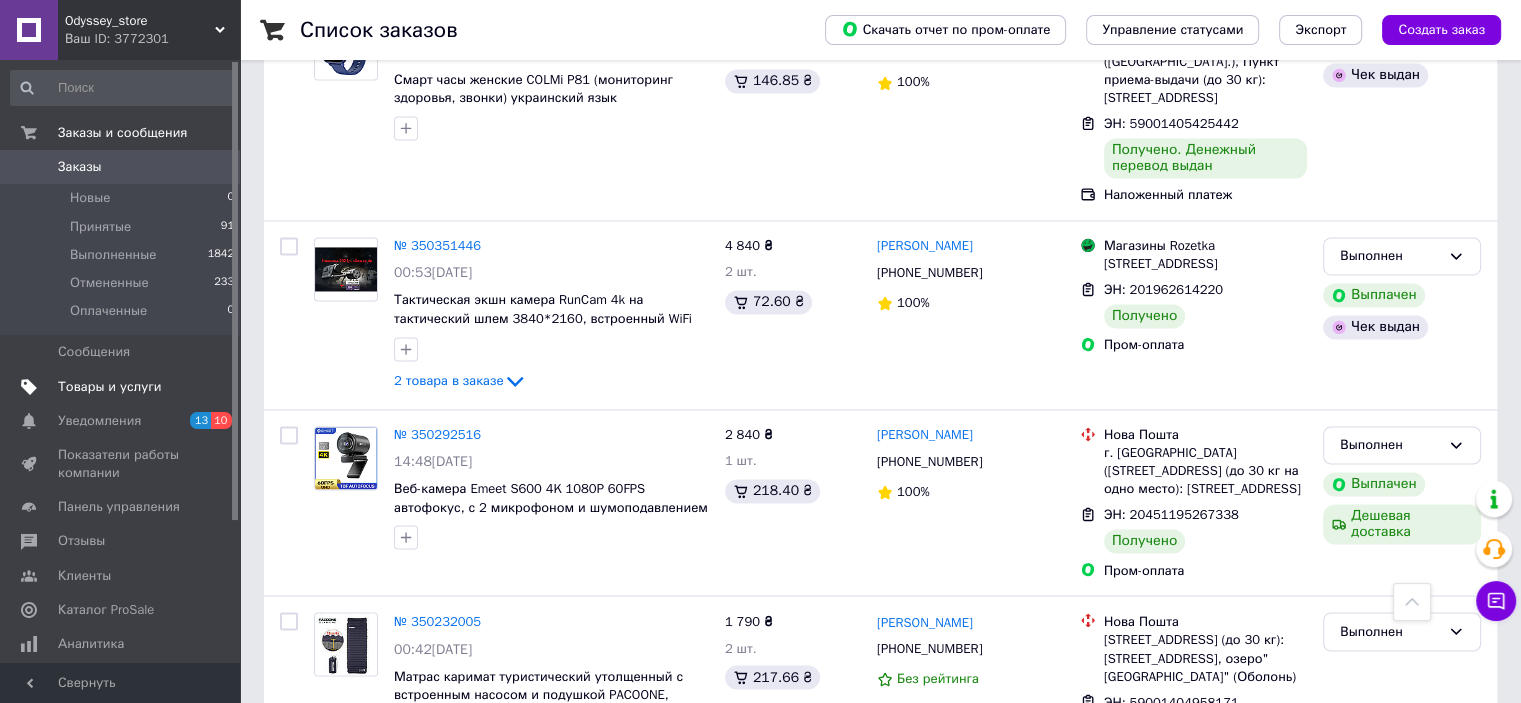 click on "Товары и услуги" at bounding box center (110, 387) 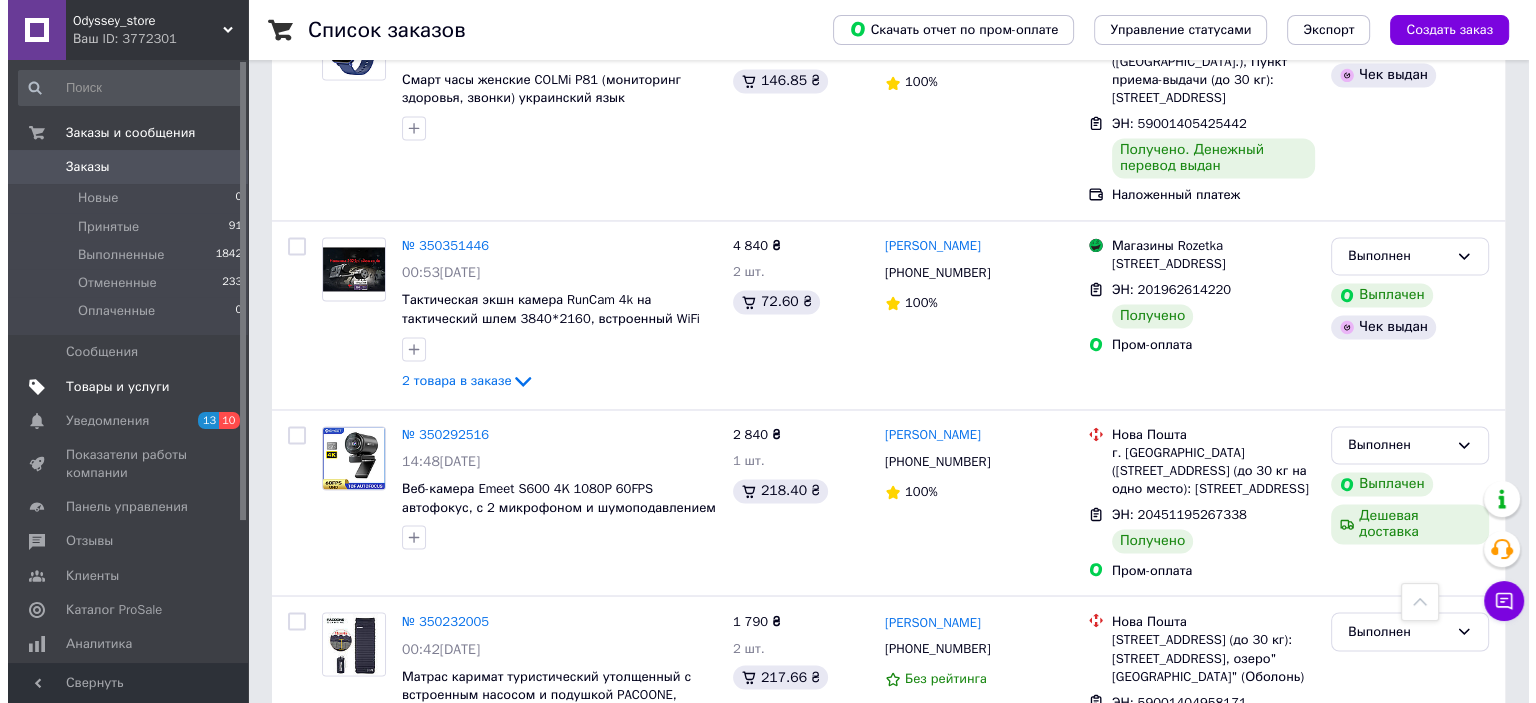 scroll, scrollTop: 0, scrollLeft: 0, axis: both 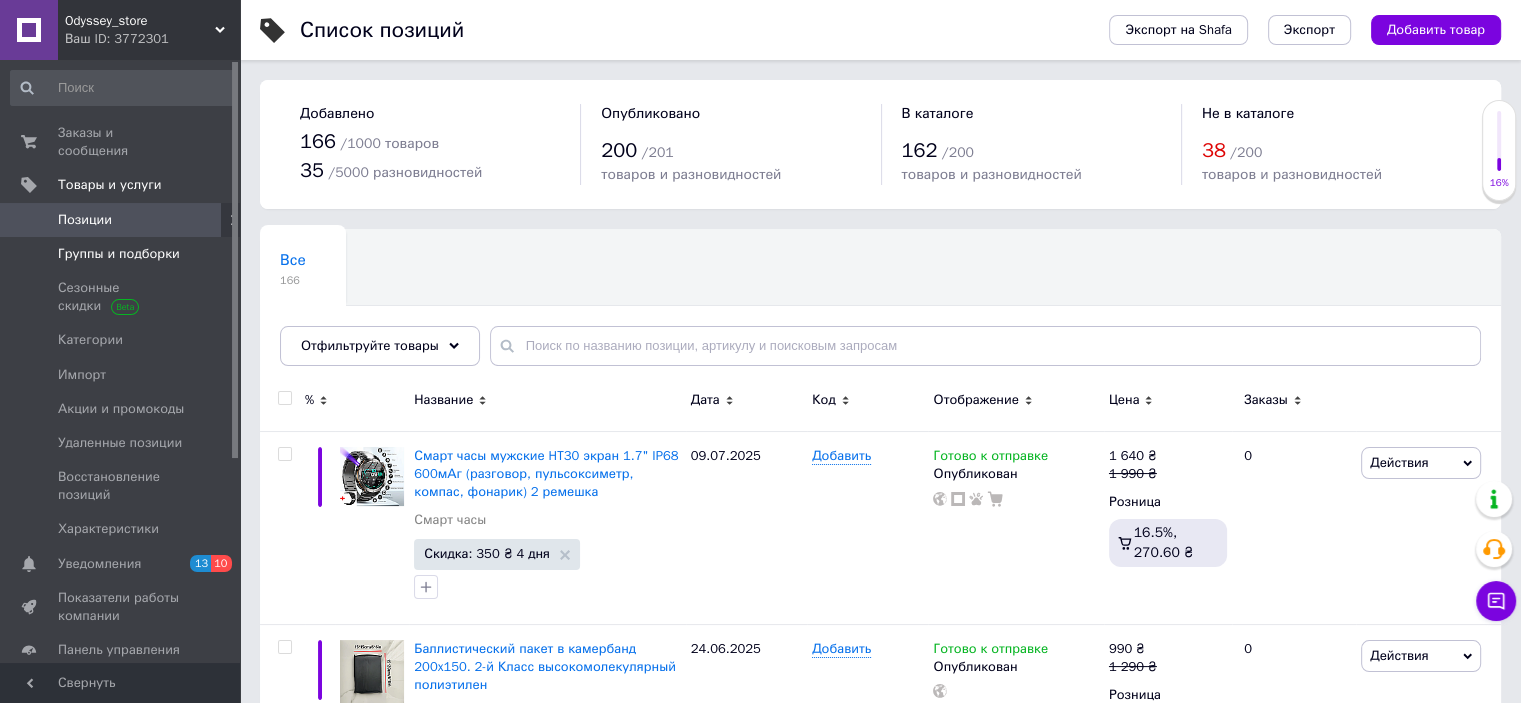 click on "Группы и подборки" at bounding box center [119, 254] 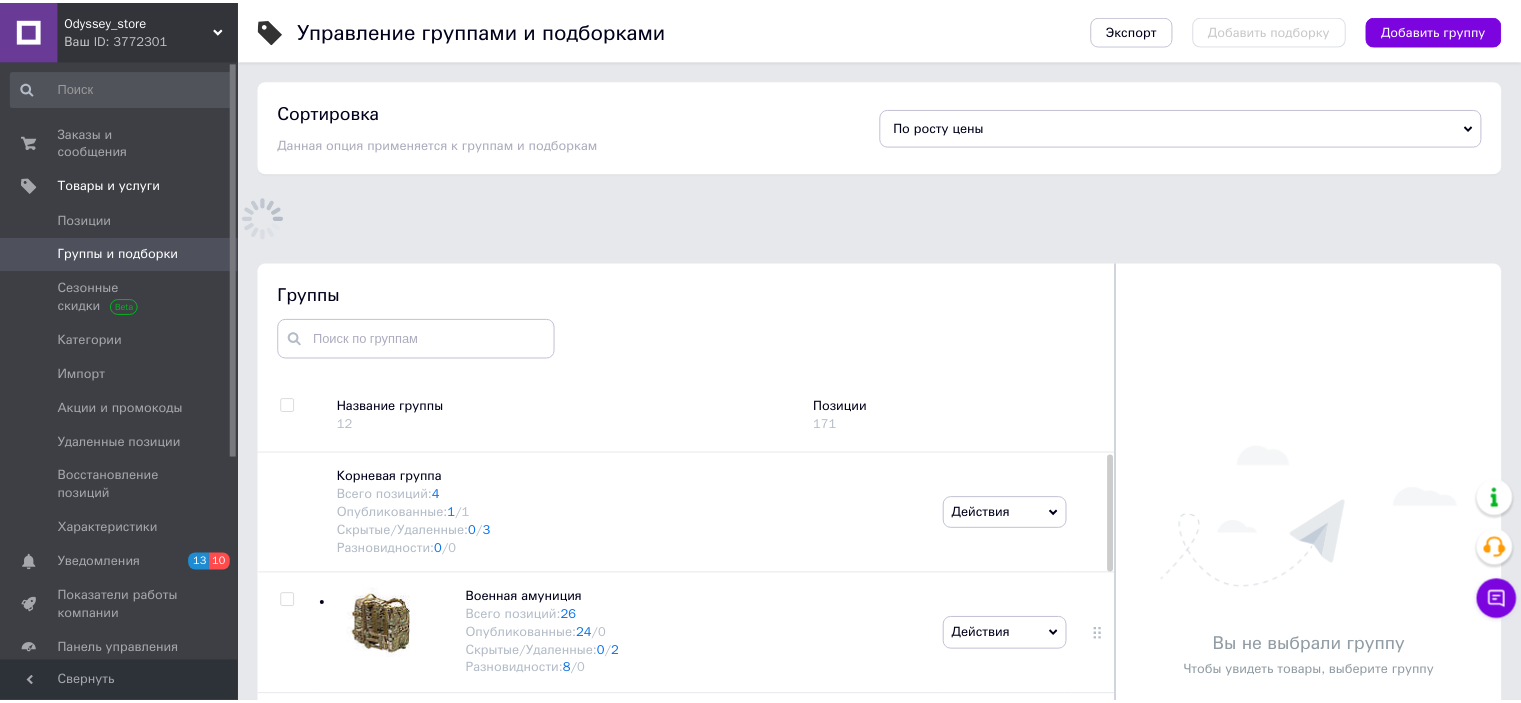 scroll, scrollTop: 56, scrollLeft: 0, axis: vertical 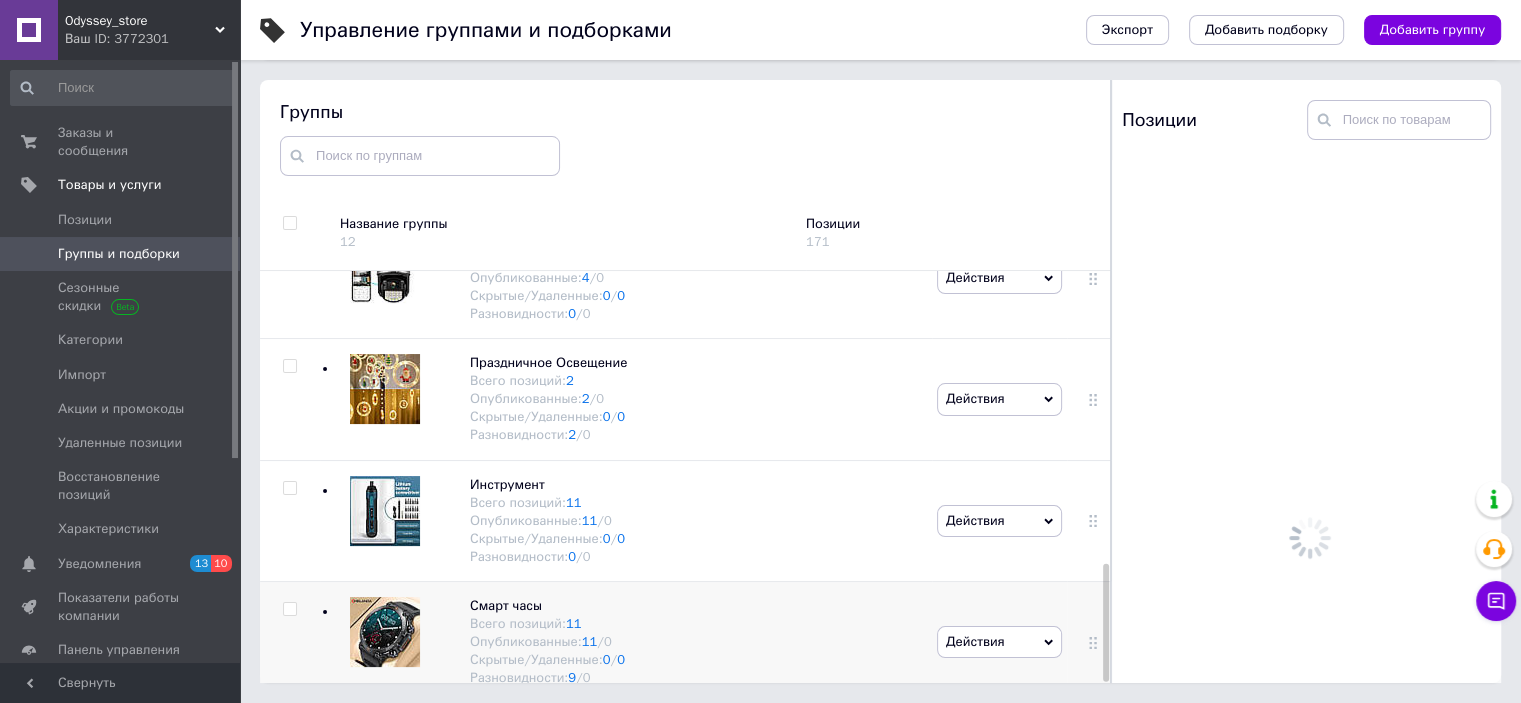 click at bounding box center (385, 632) 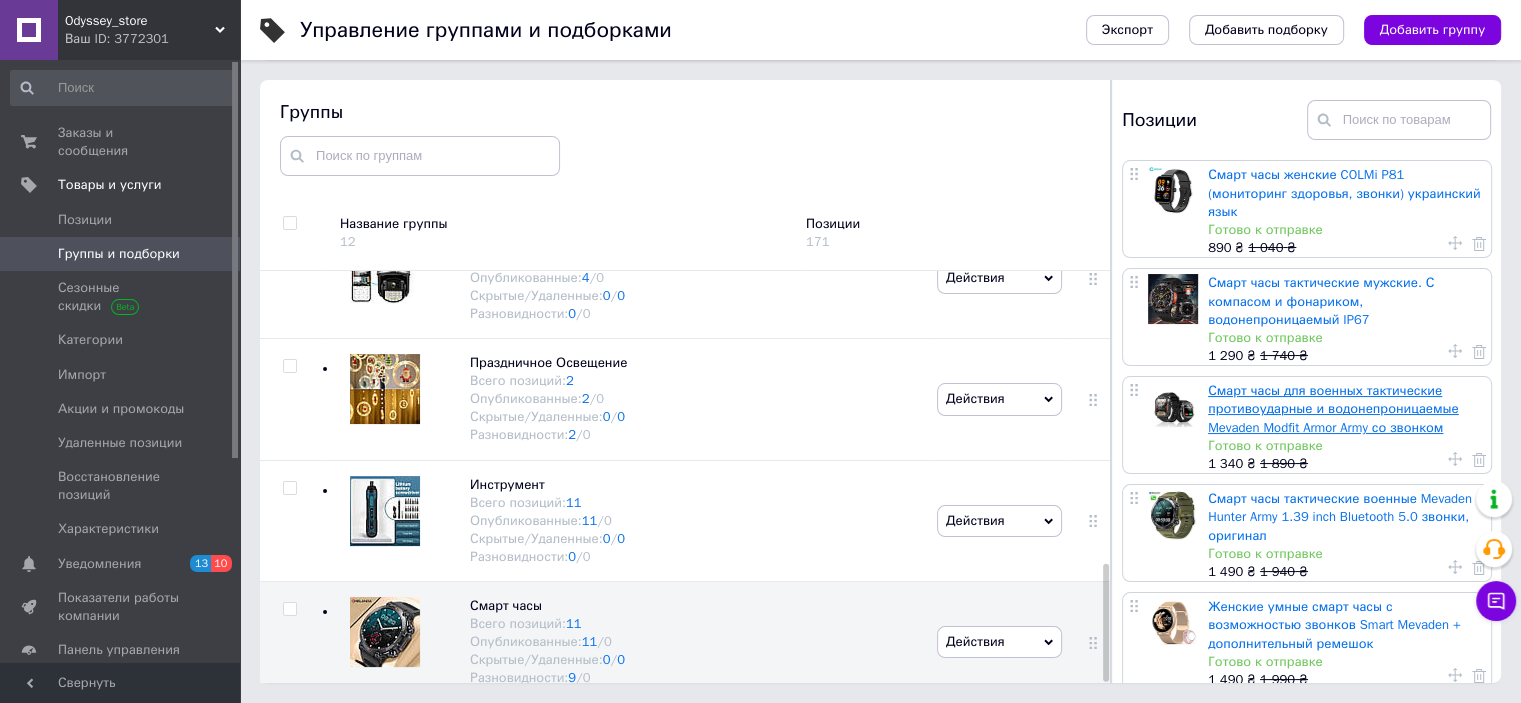 click on "Смарт часы для военных тактические противоударные и водонепроницаемые Mevaden Modfit Armor Army со звонком" at bounding box center (1333, 408) 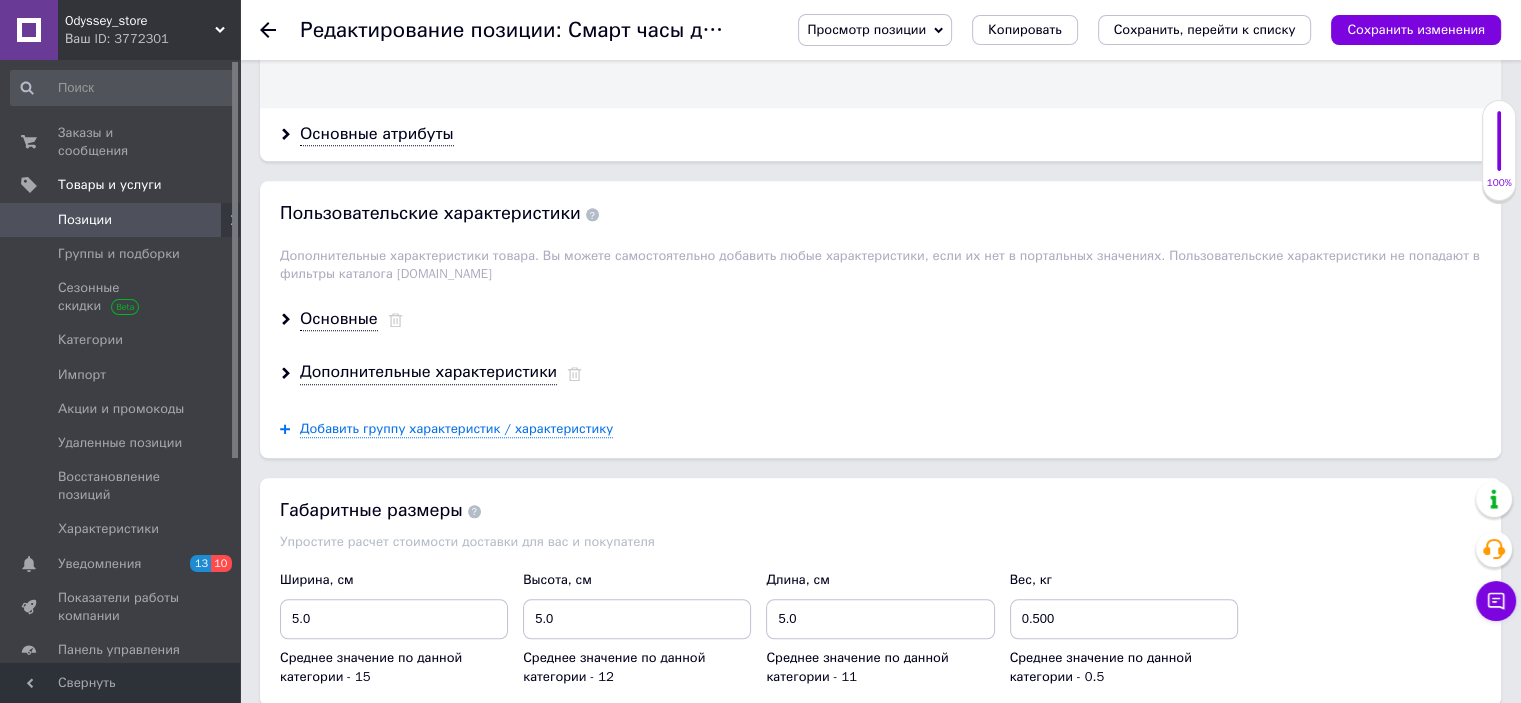 scroll, scrollTop: 2500, scrollLeft: 0, axis: vertical 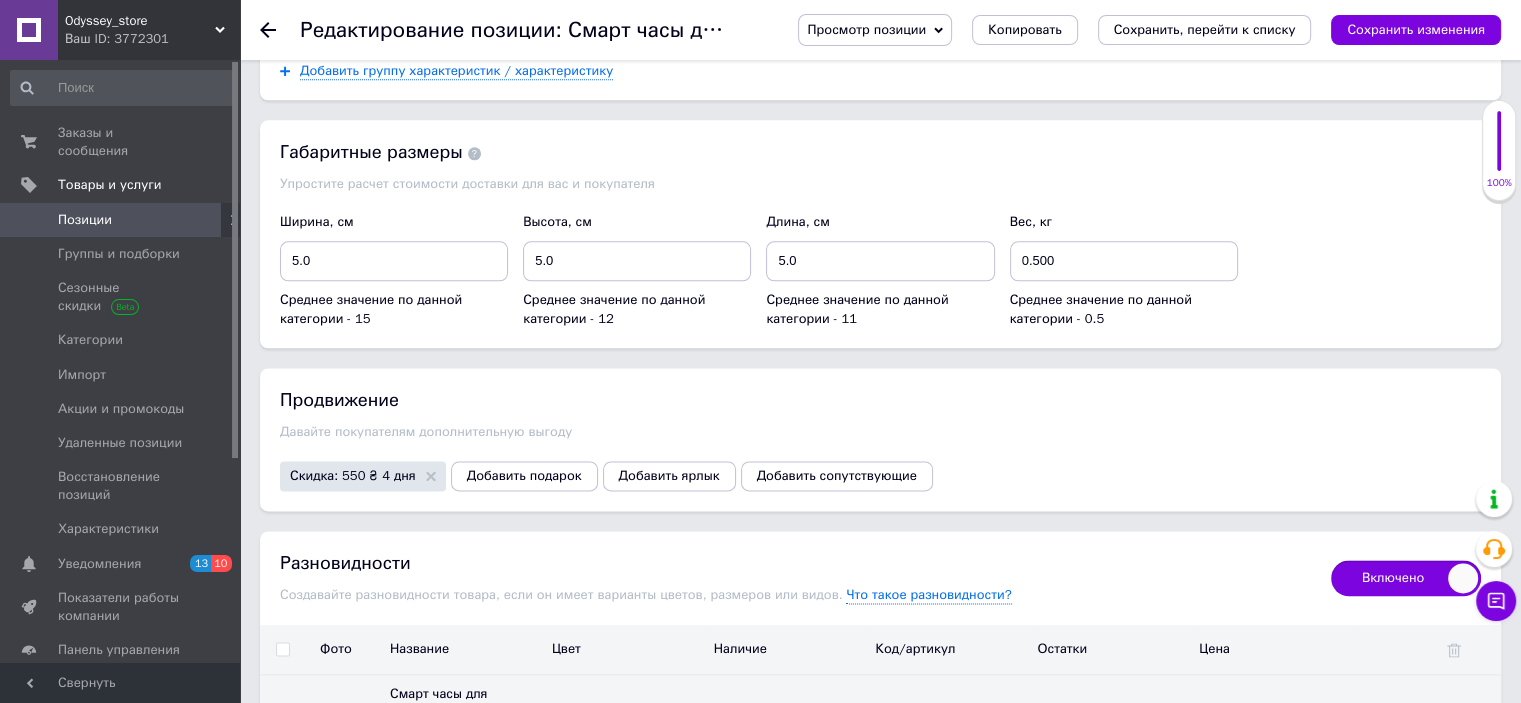 click on "Скидка: 550 ₴ 4 дня" at bounding box center (363, 476) 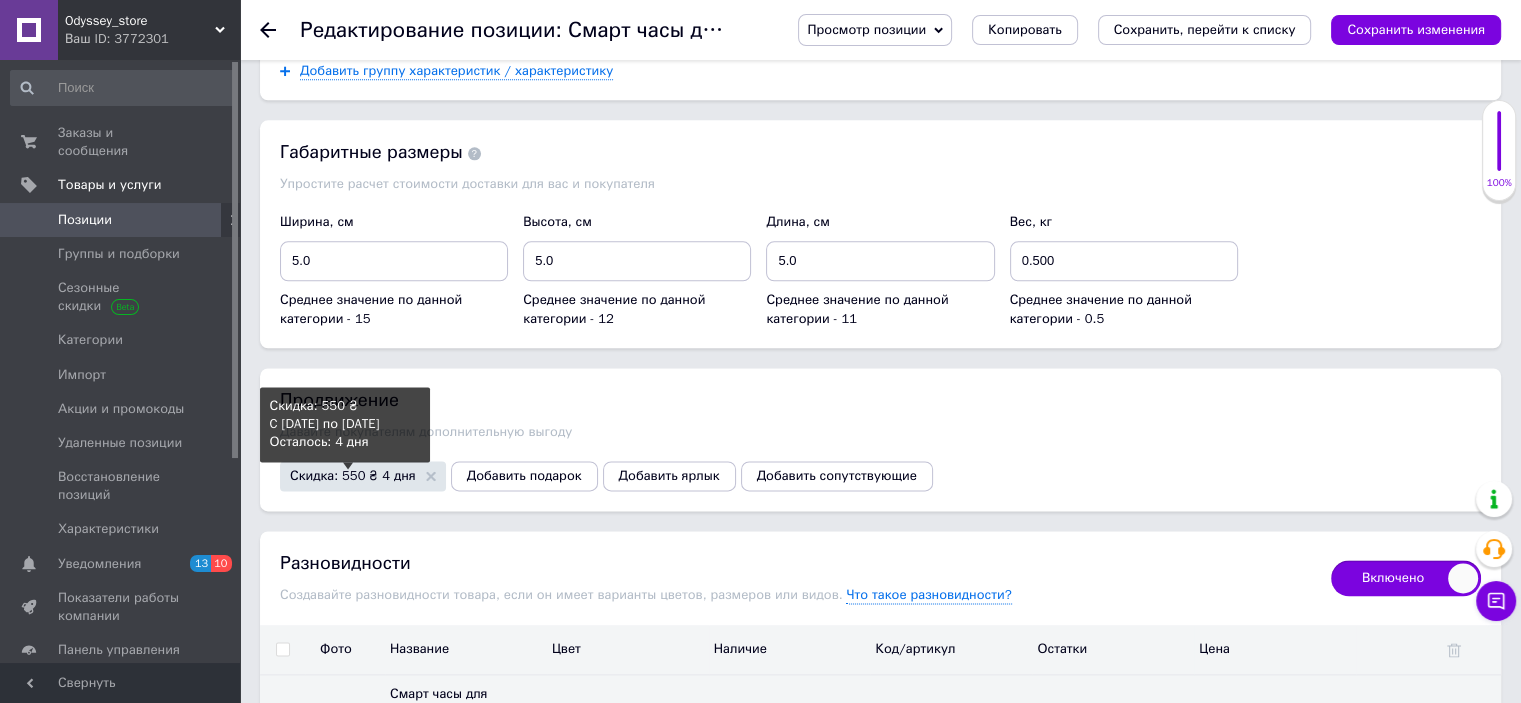 click on "Скидка: 550 ₴ 4 дня" at bounding box center [353, 475] 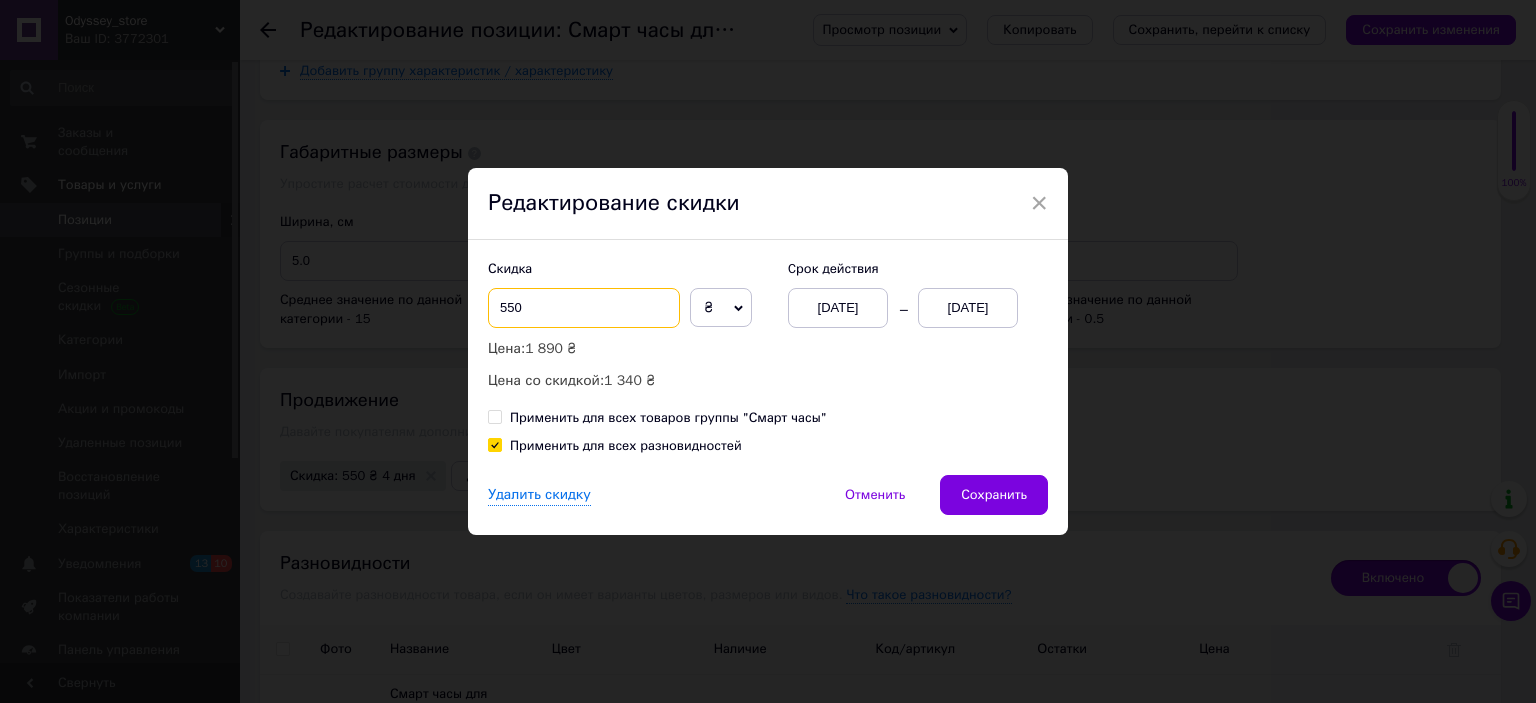 click on "550" at bounding box center (584, 308) 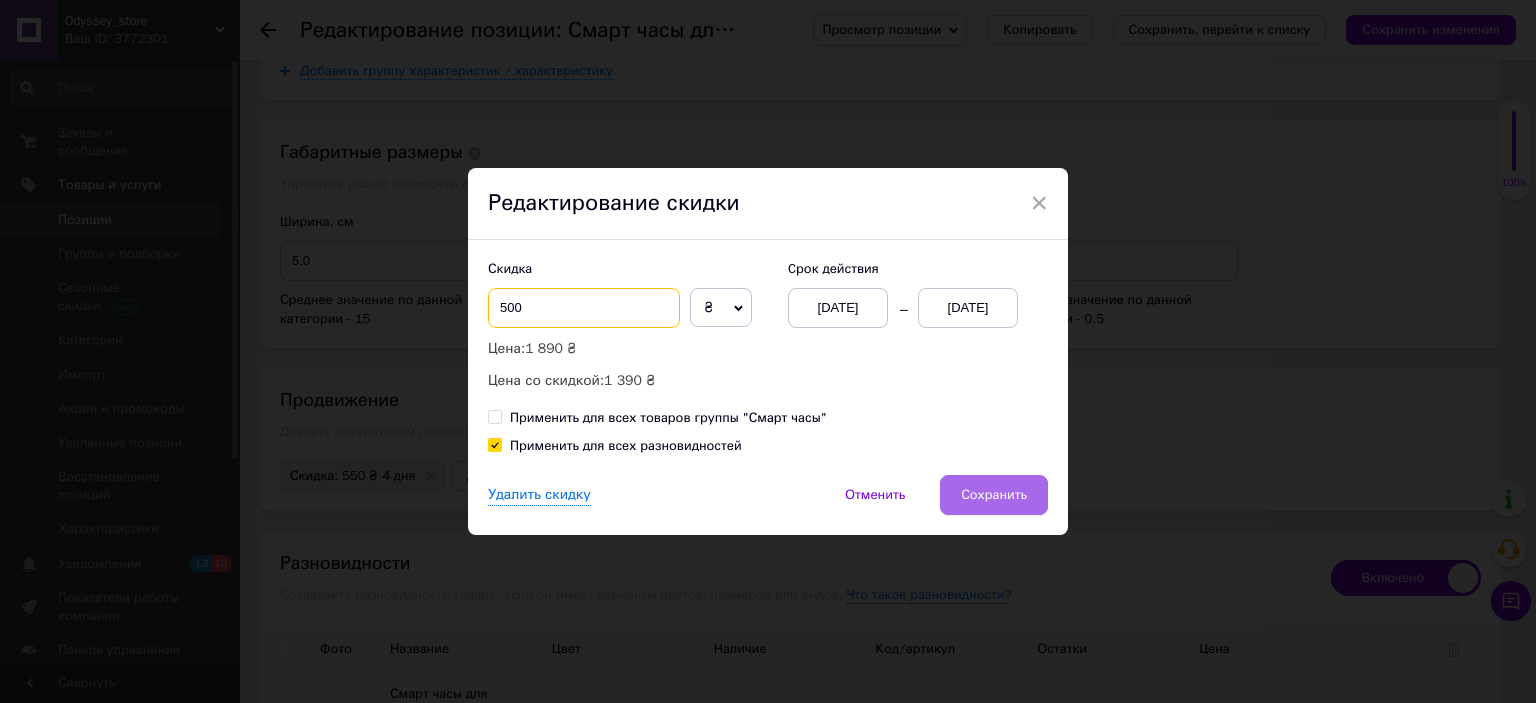 type on "500" 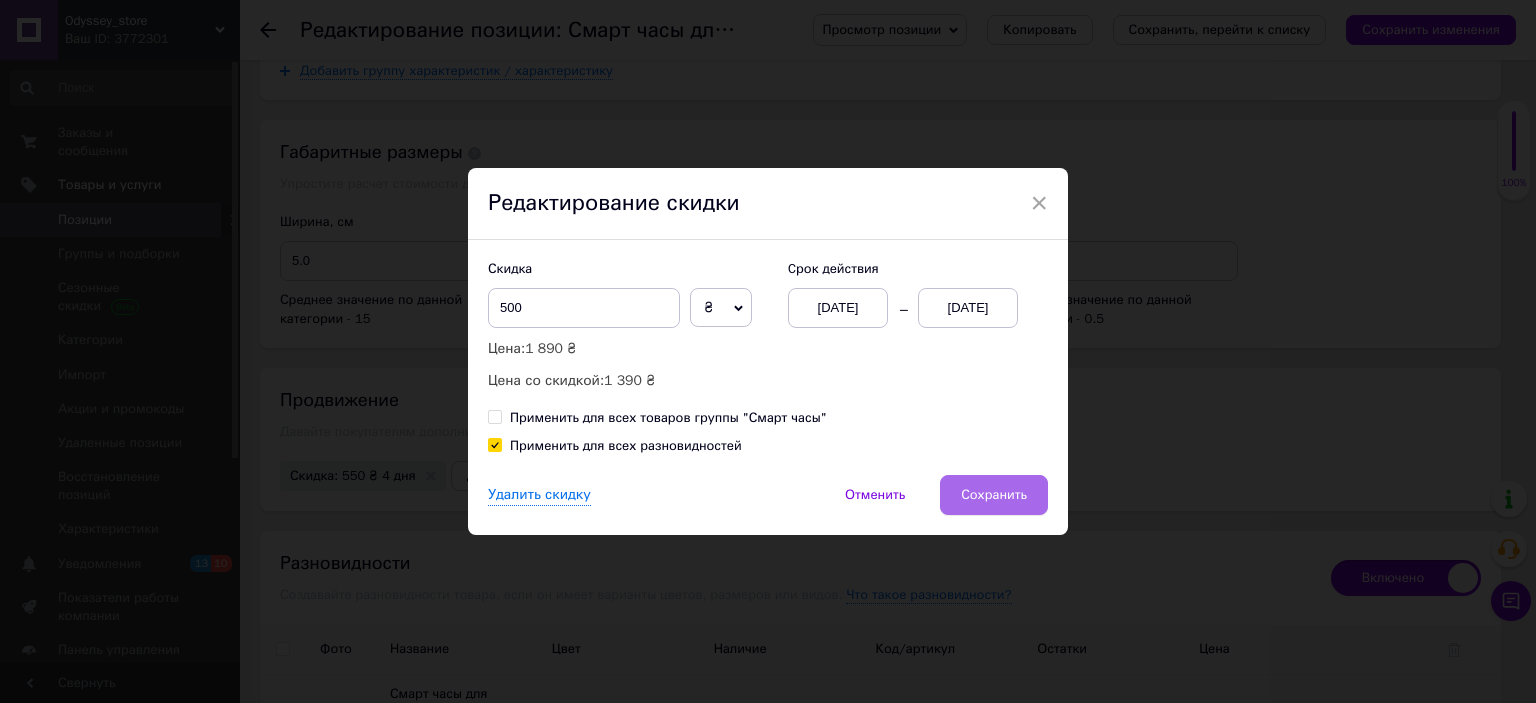 click on "Сохранить" at bounding box center [994, 495] 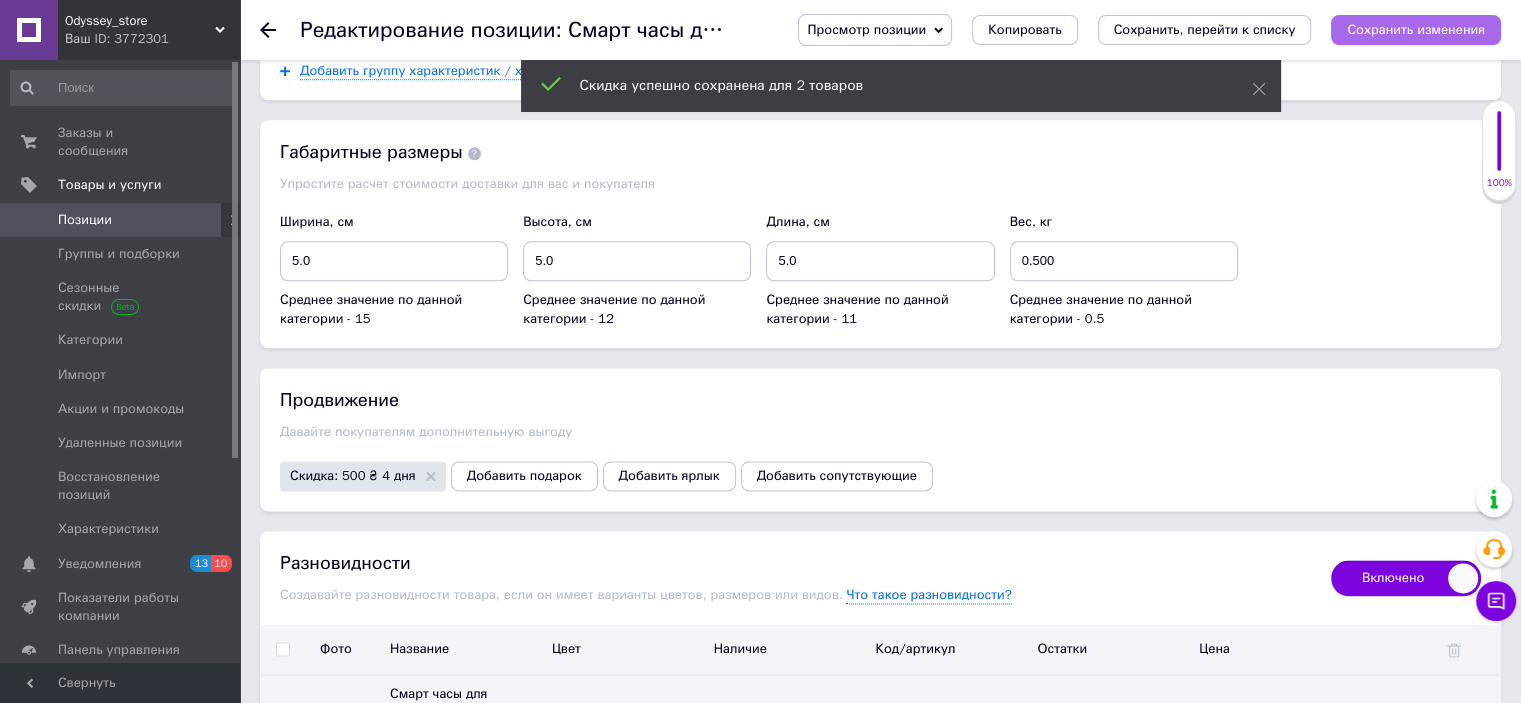 click on "Сохранить изменения" at bounding box center (1416, 29) 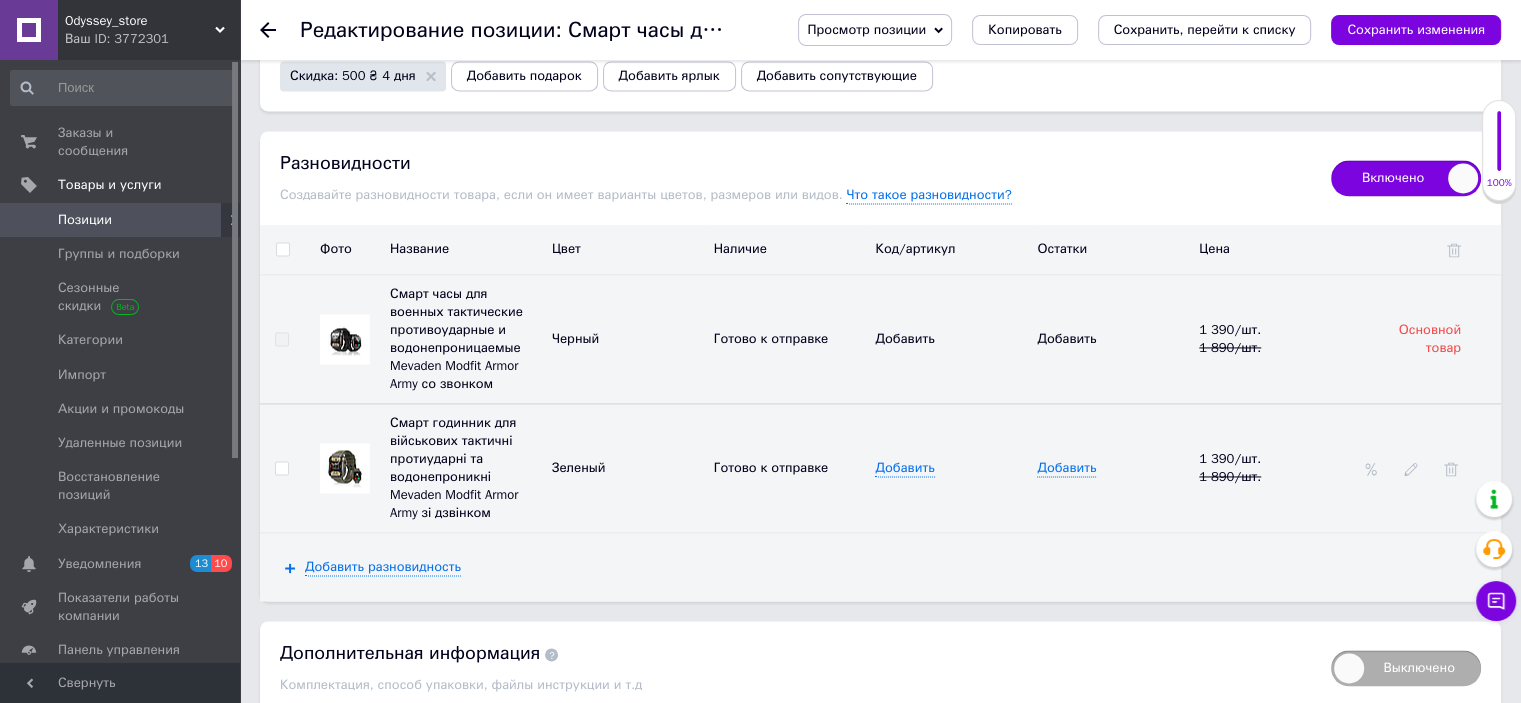 scroll, scrollTop: 2400, scrollLeft: 0, axis: vertical 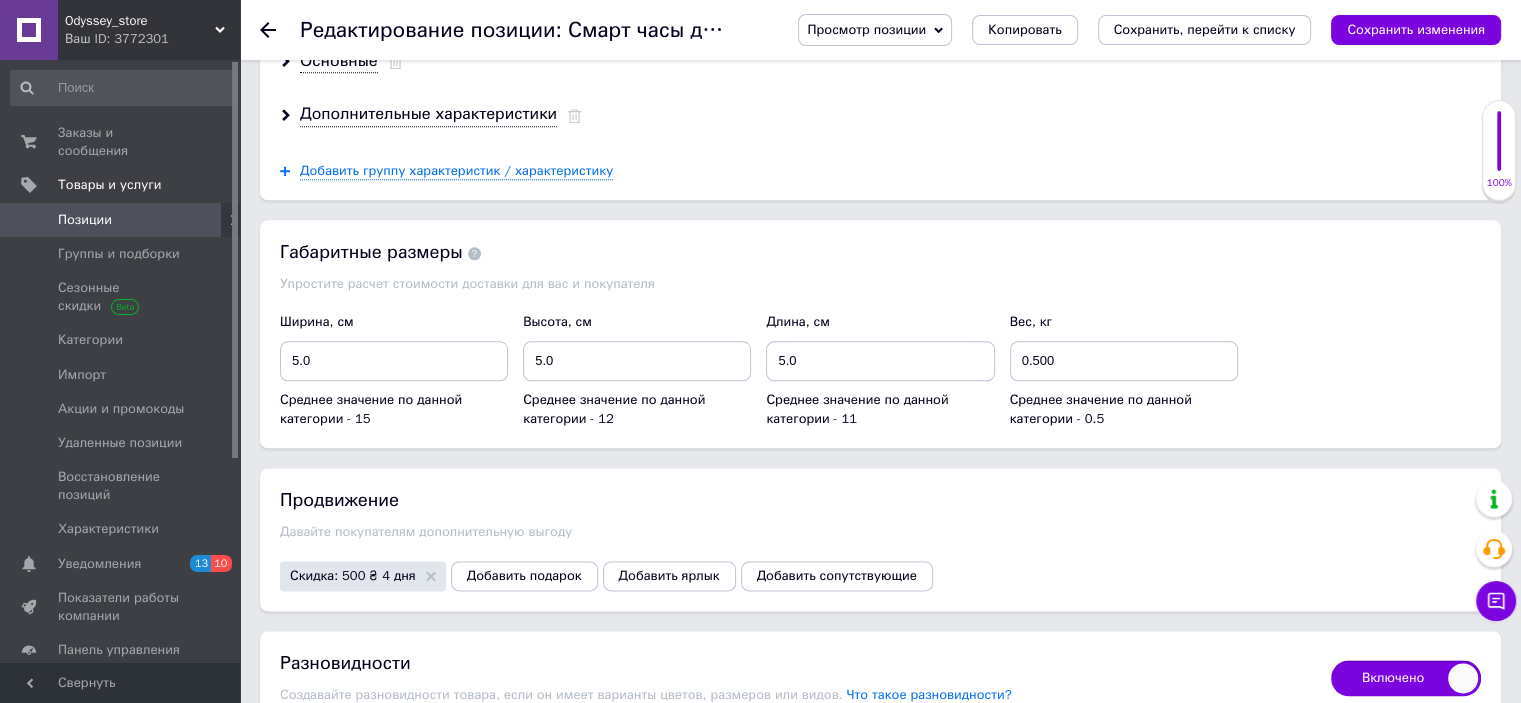 click on "Скидка: 500 ₴ 4 дня" at bounding box center [363, 576] 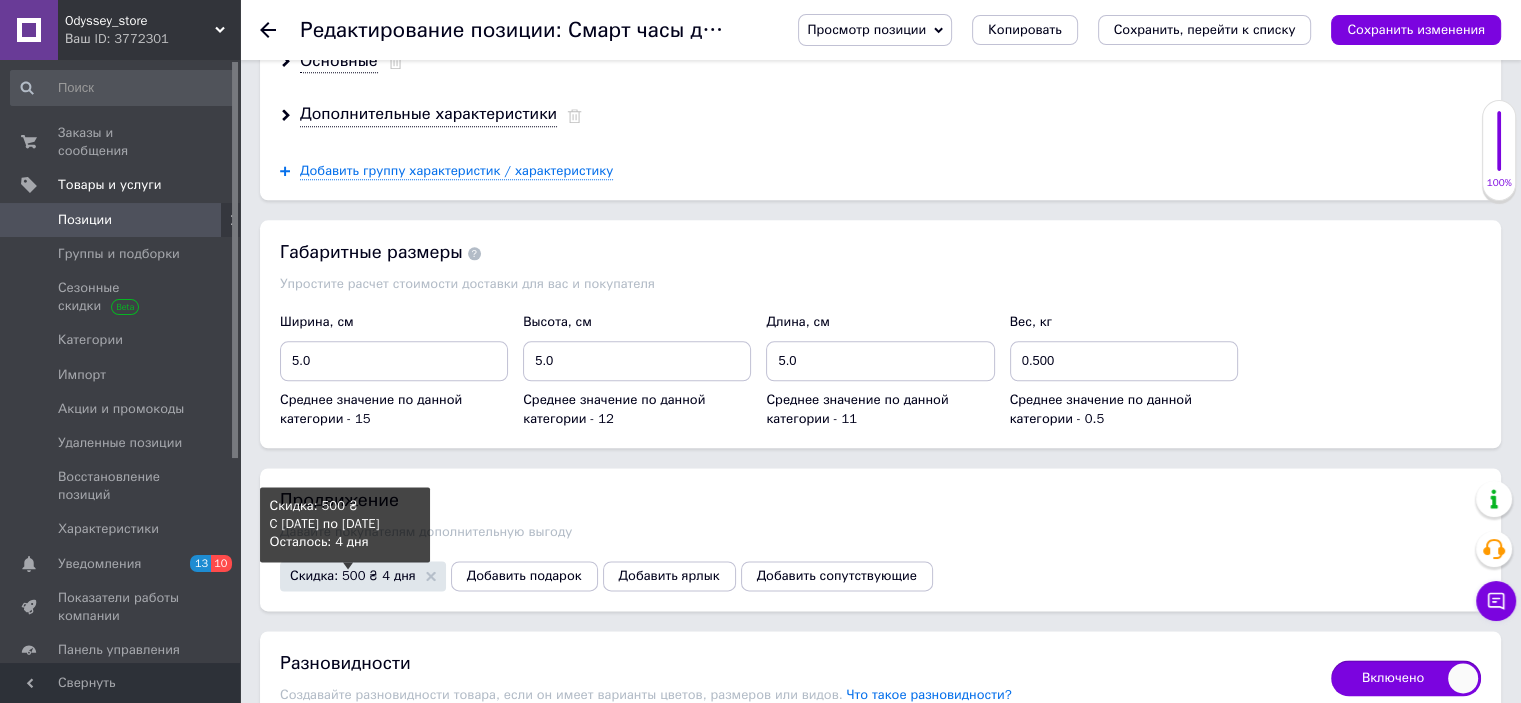 click on "Скидка: 500 ₴ 4 дня" at bounding box center [353, 575] 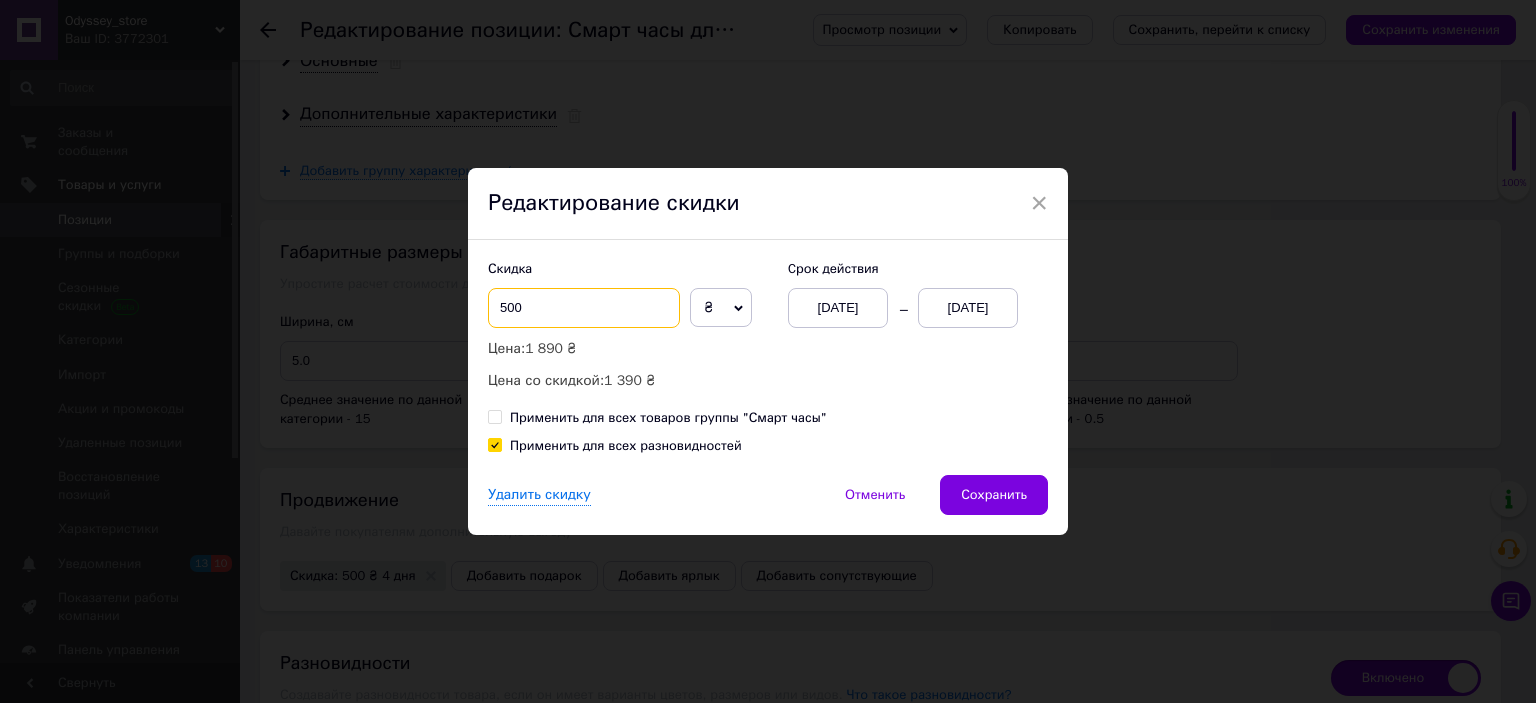 click on "500" at bounding box center (584, 308) 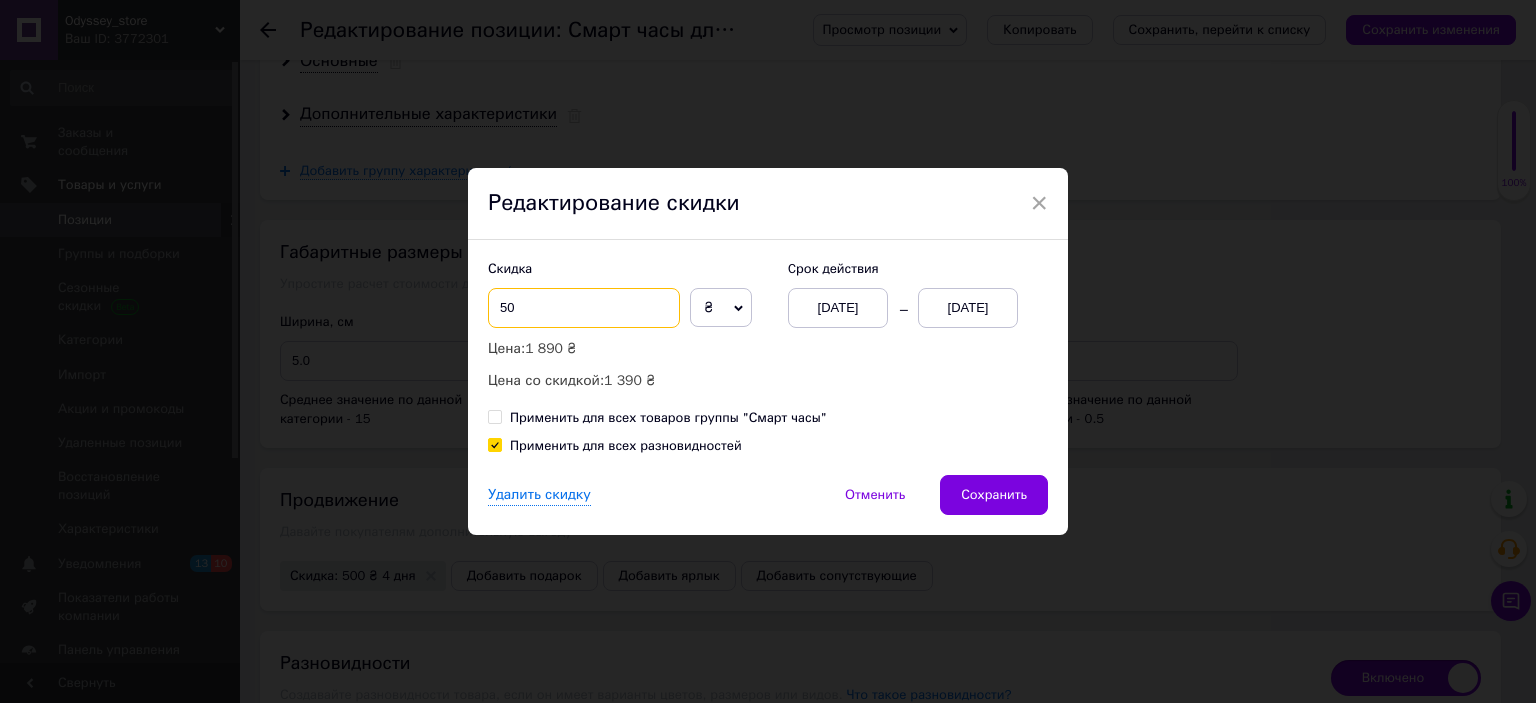 type on "5" 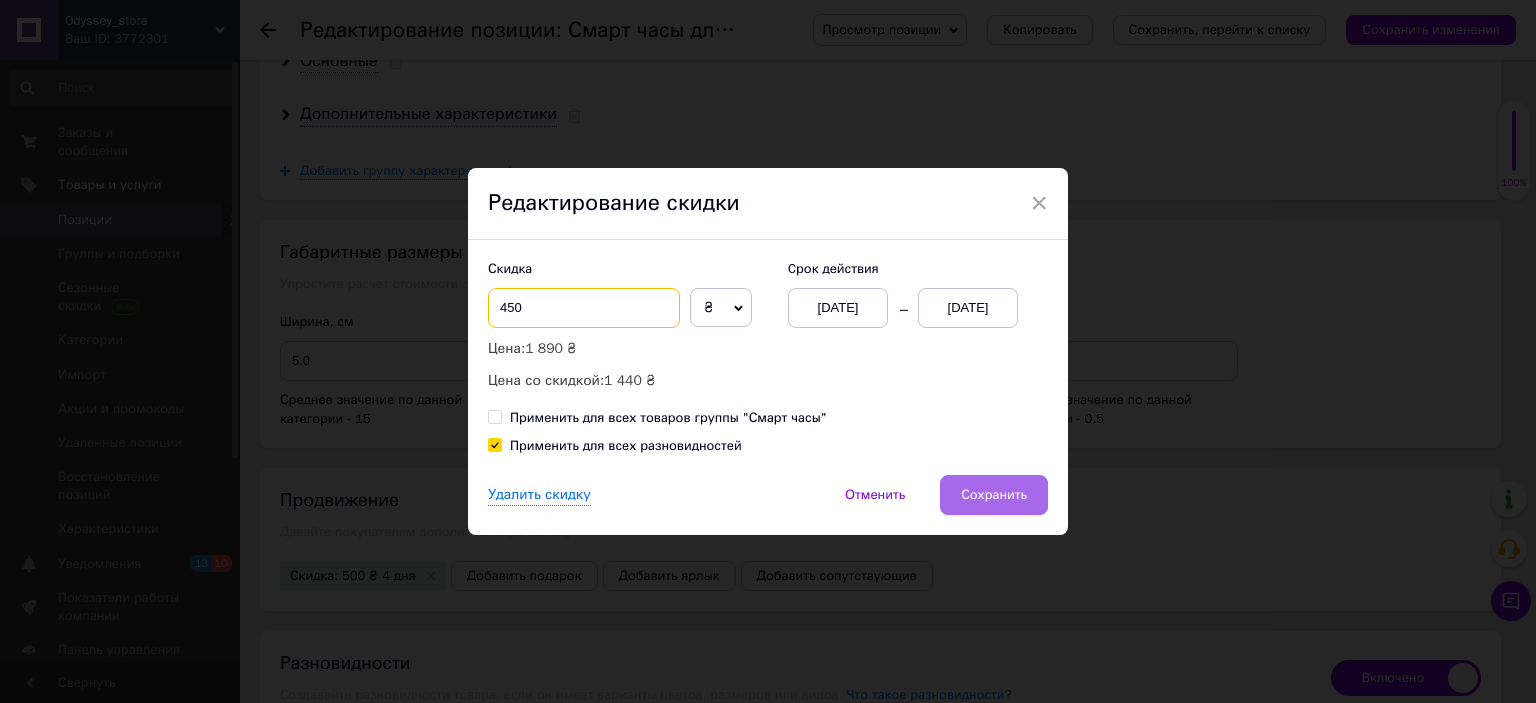 type on "450" 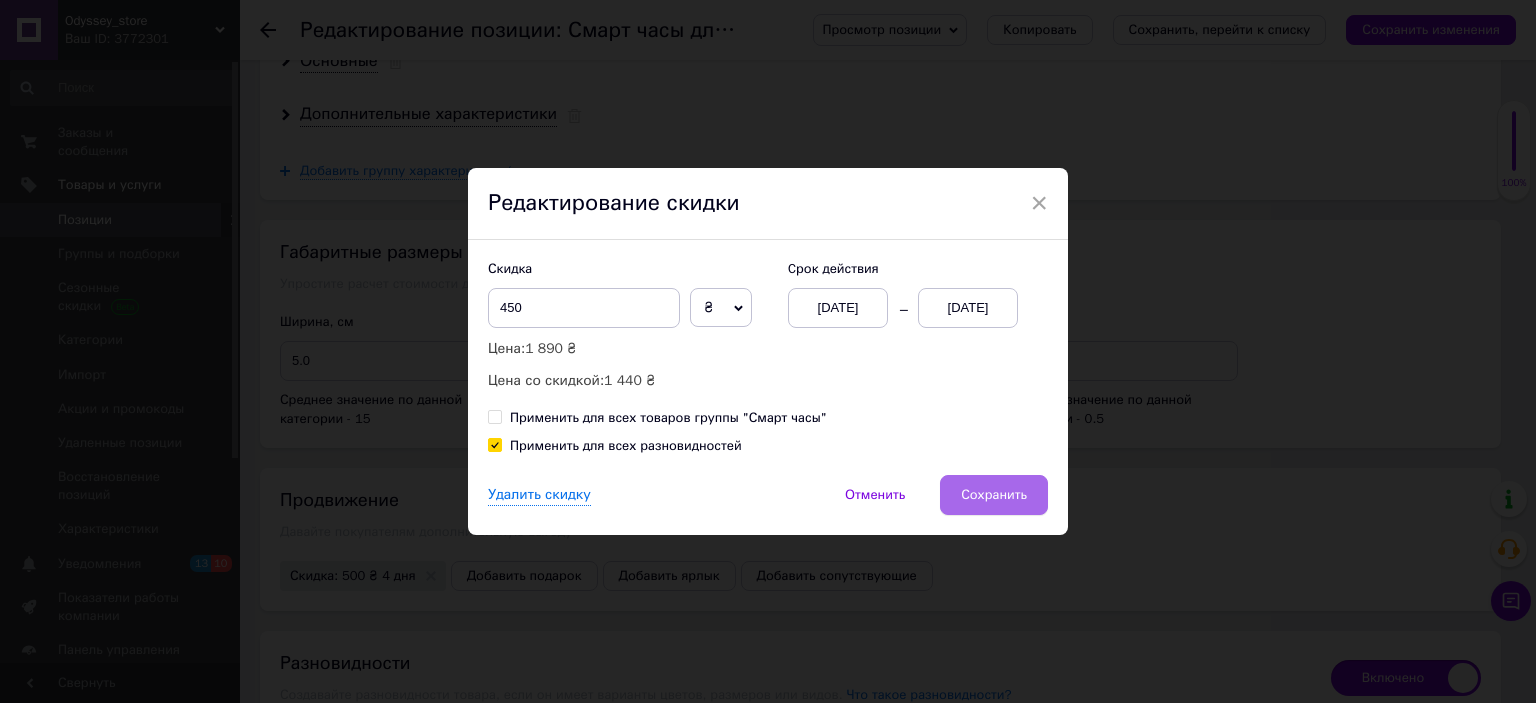 click on "Сохранить" at bounding box center [994, 495] 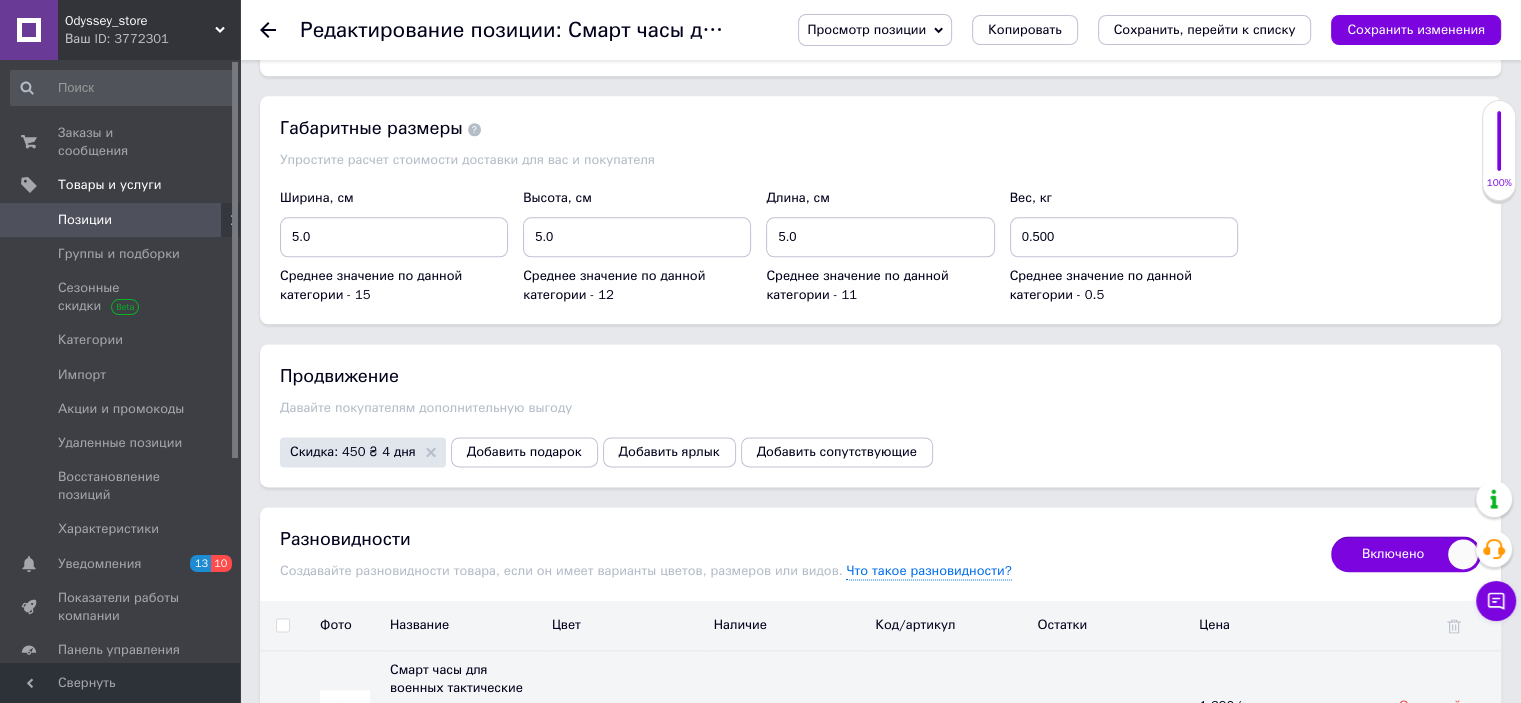 scroll, scrollTop: 2500, scrollLeft: 0, axis: vertical 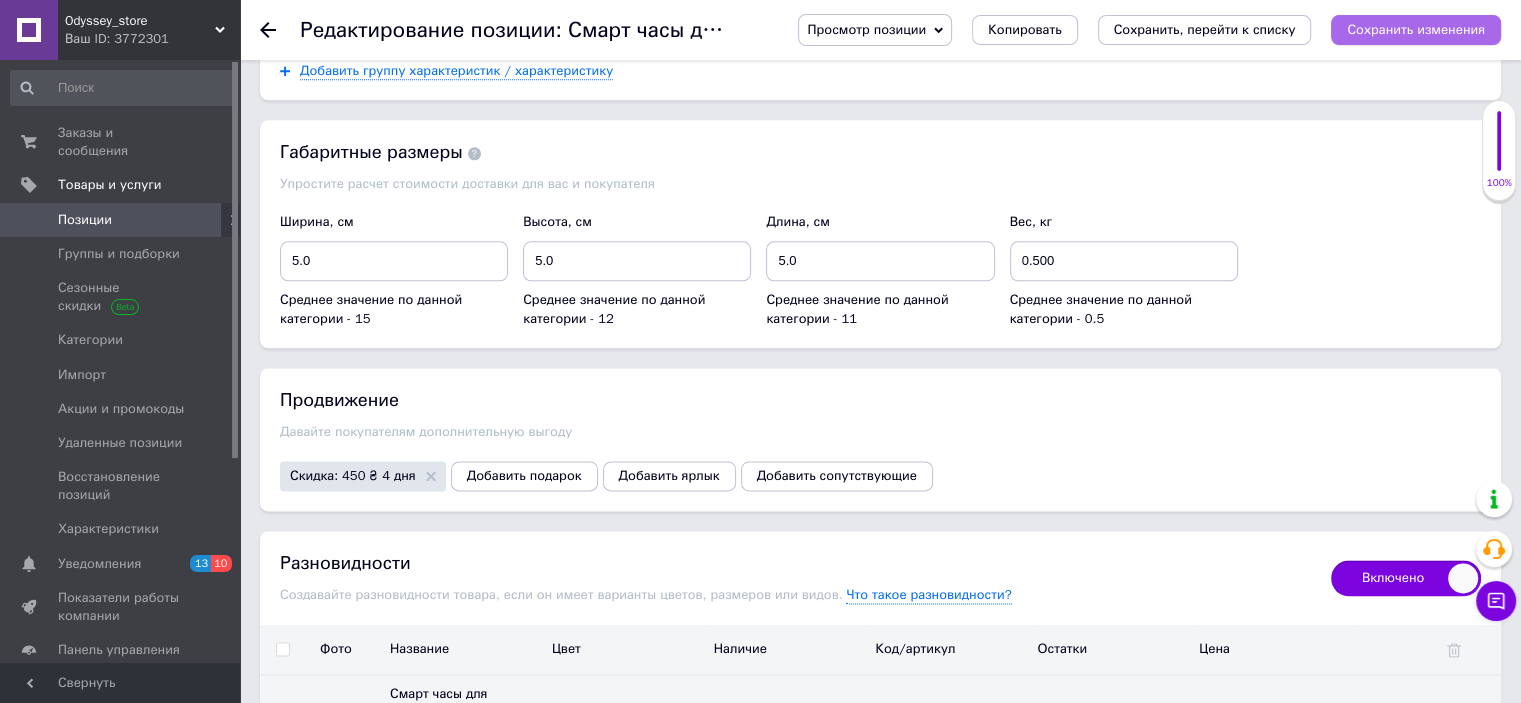 click on "Сохранить изменения" at bounding box center (1416, 29) 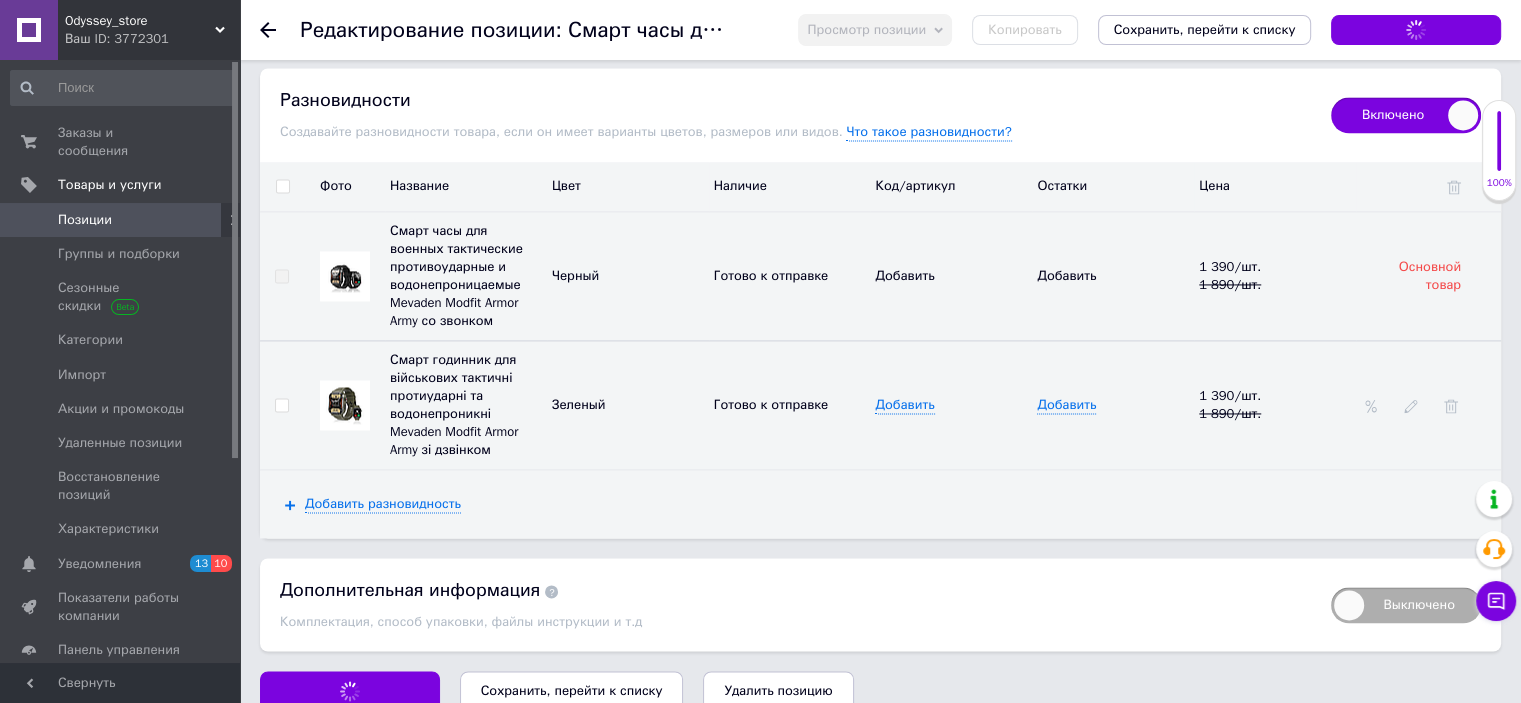 scroll, scrollTop: 2975, scrollLeft: 0, axis: vertical 